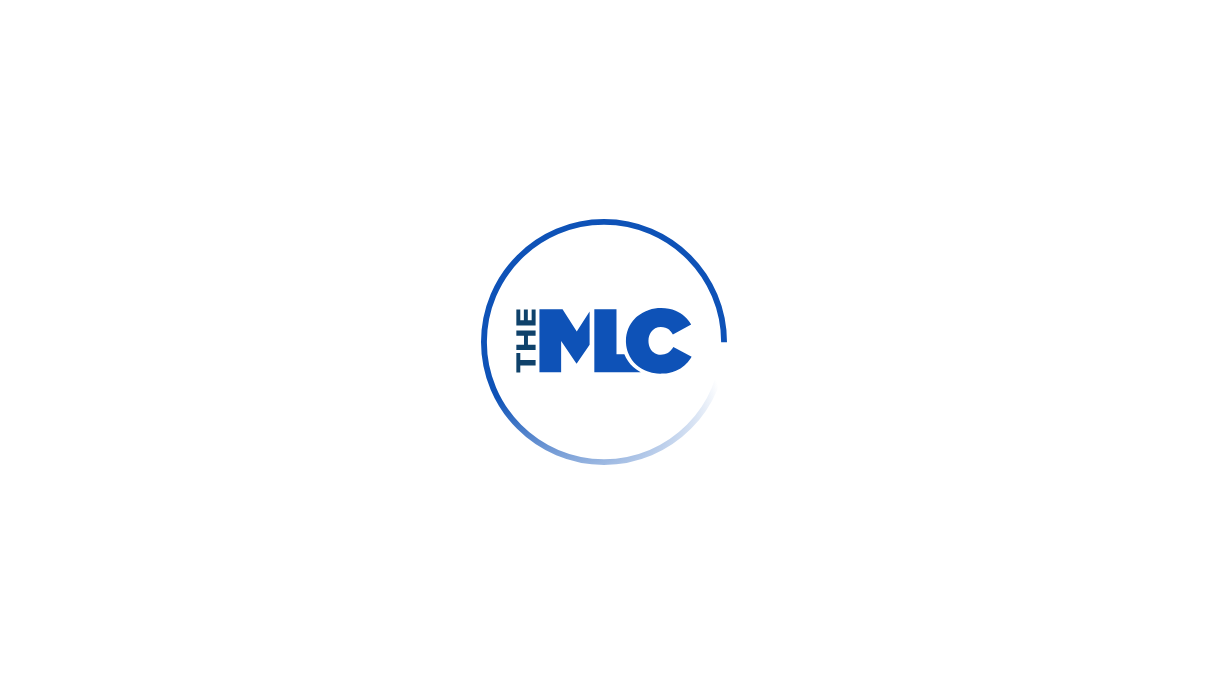 scroll, scrollTop: 0, scrollLeft: 0, axis: both 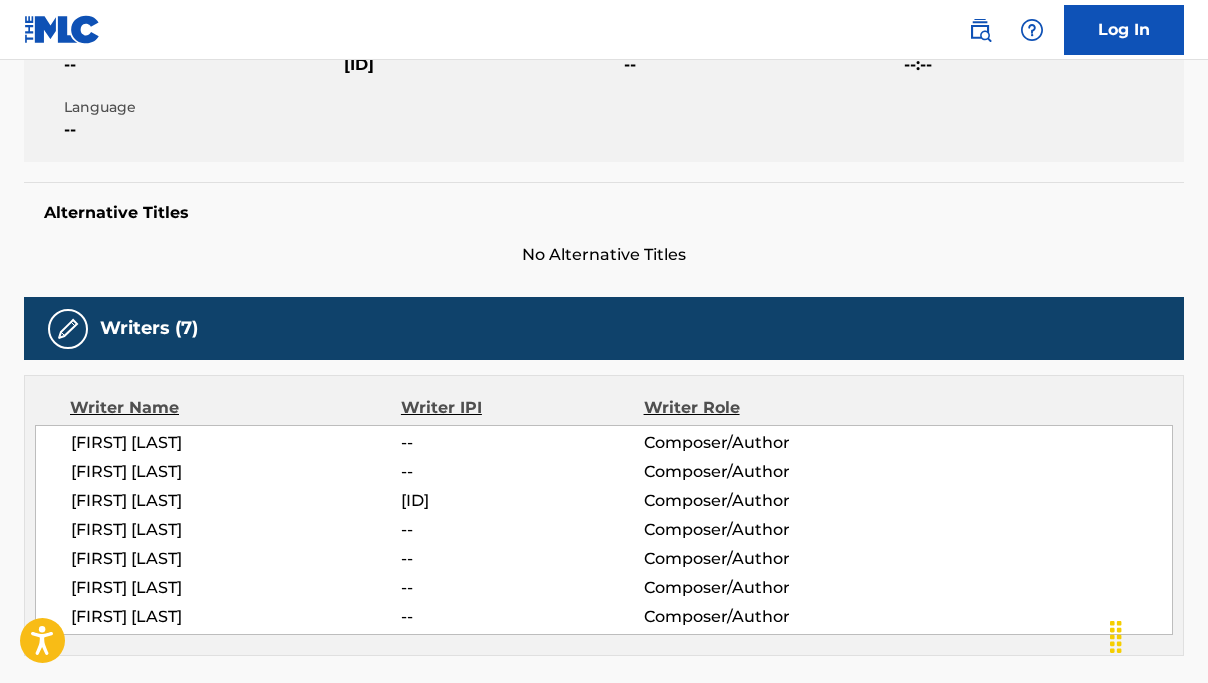 drag, startPoint x: 401, startPoint y: 495, endPoint x: 509, endPoint y: 497, distance: 108.01852 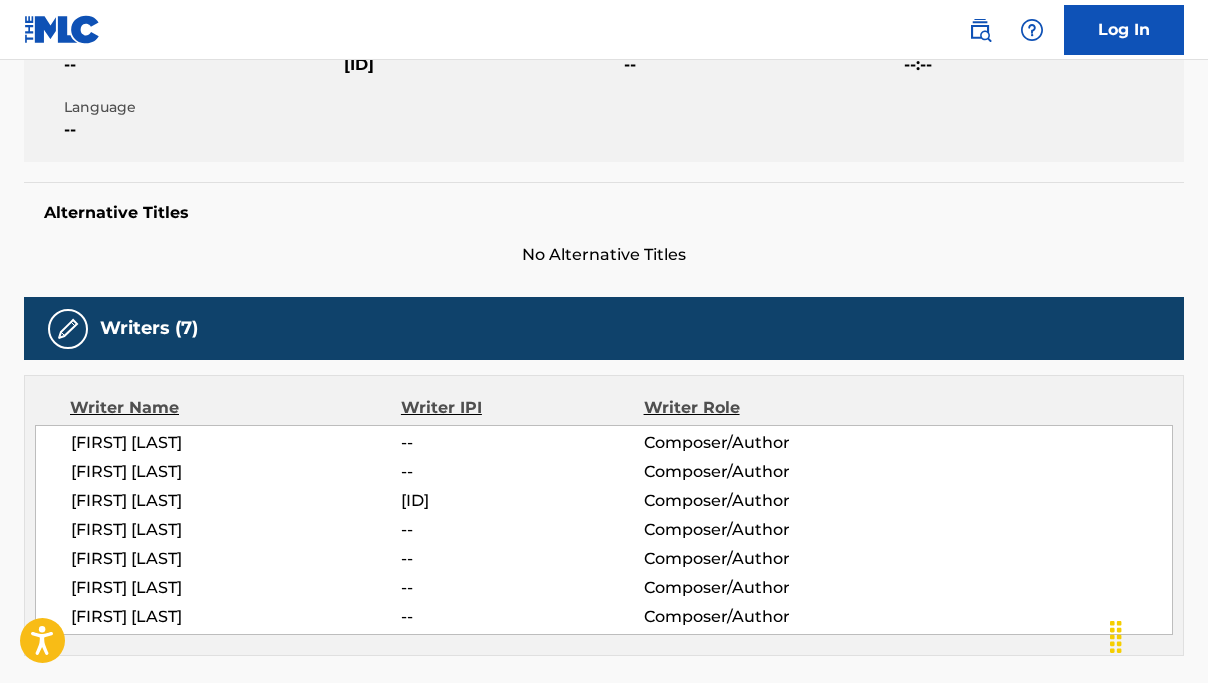 click on "CLIFFORD ELIAS" at bounding box center [236, 443] 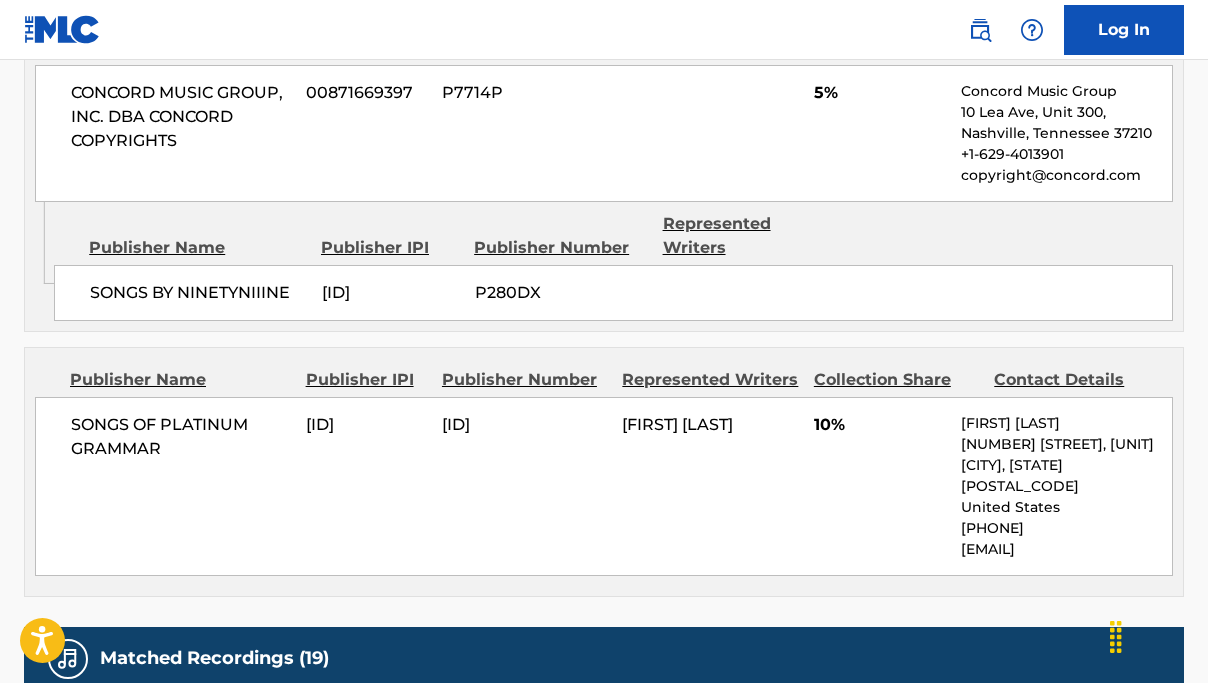 scroll, scrollTop: 1565, scrollLeft: 0, axis: vertical 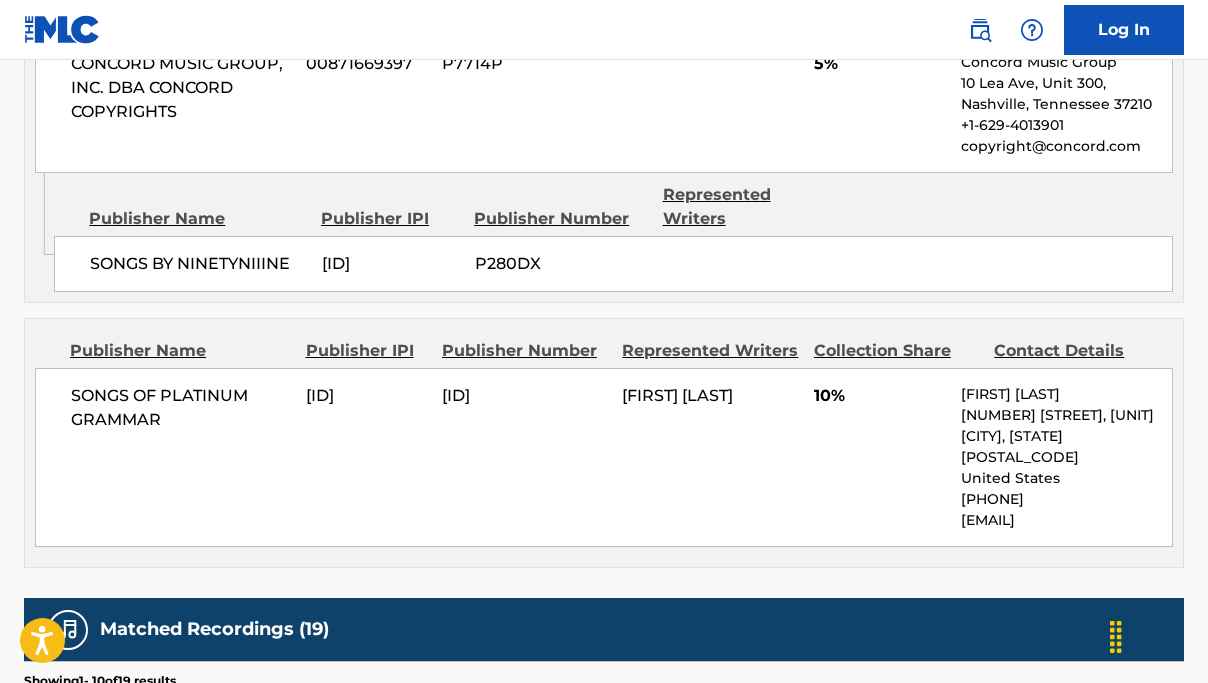 drag, startPoint x: 442, startPoint y: 389, endPoint x: 502, endPoint y: 390, distance: 60.00833 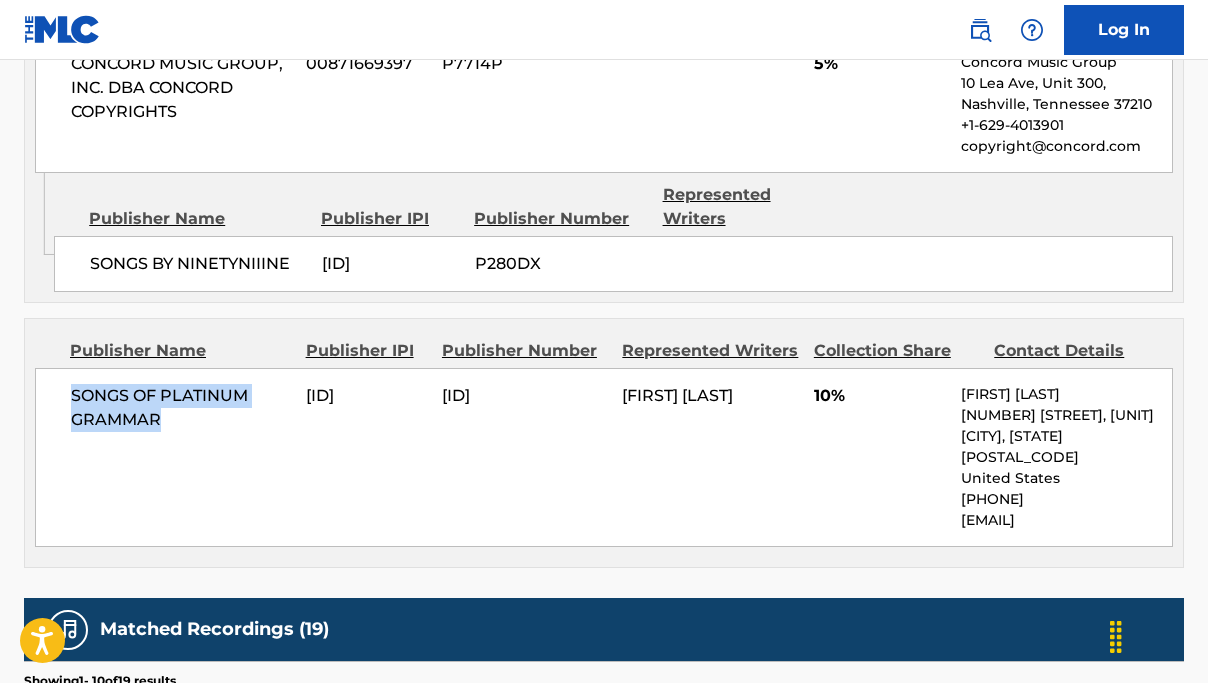 drag, startPoint x: 71, startPoint y: 392, endPoint x: 159, endPoint y: 410, distance: 89.822044 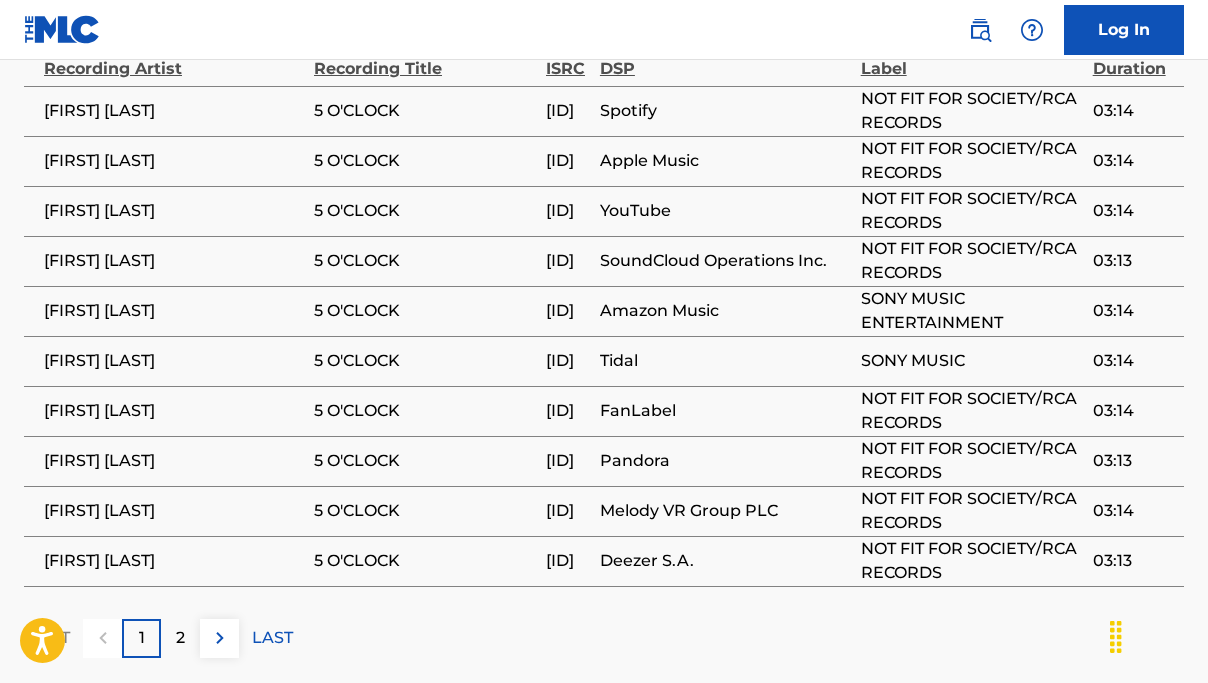 scroll, scrollTop: 2315, scrollLeft: 0, axis: vertical 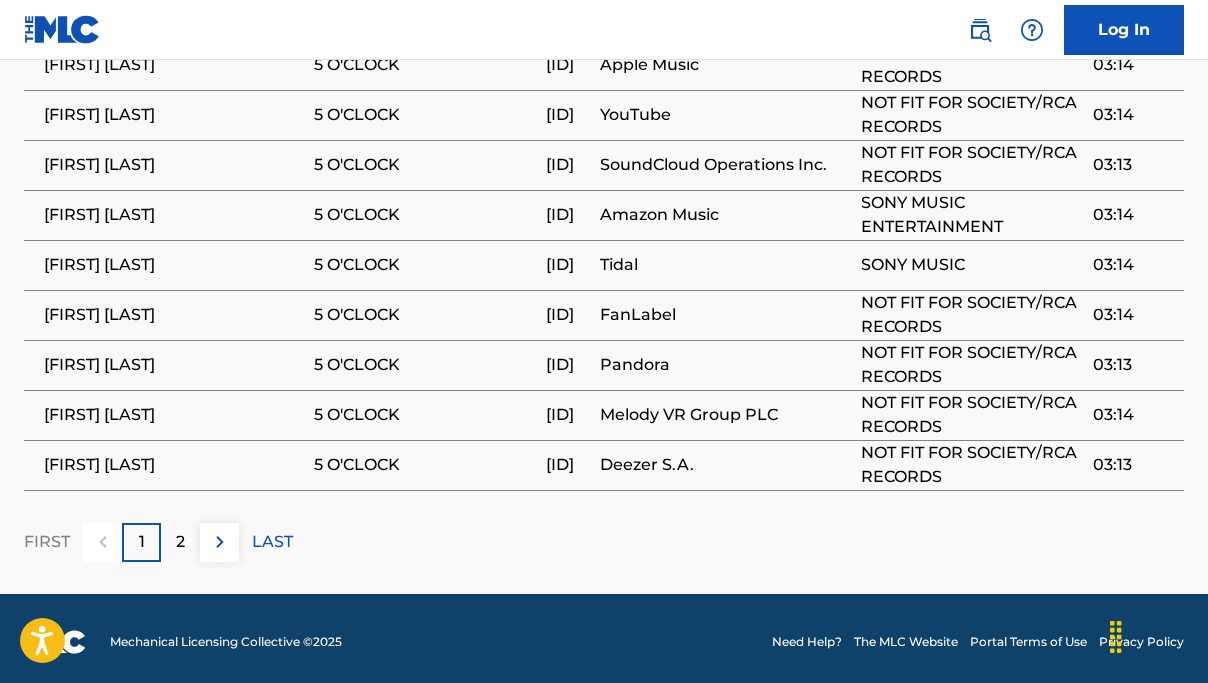 click at bounding box center [220, 542] 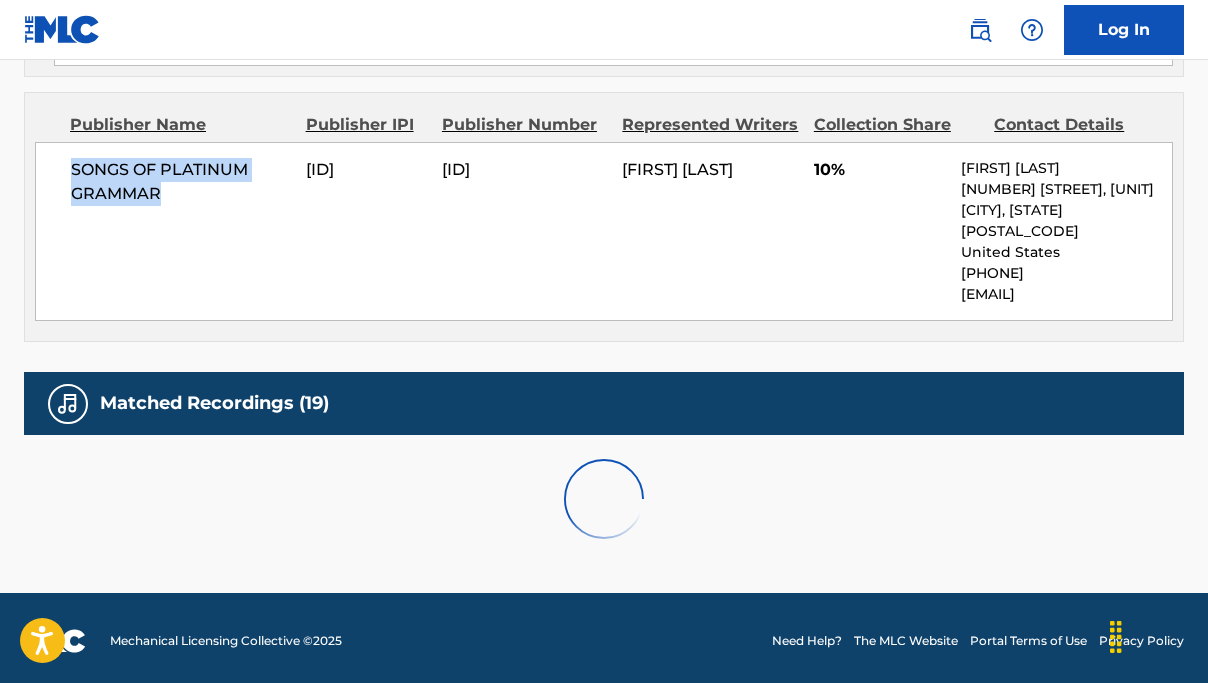 scroll, scrollTop: 2265, scrollLeft: 0, axis: vertical 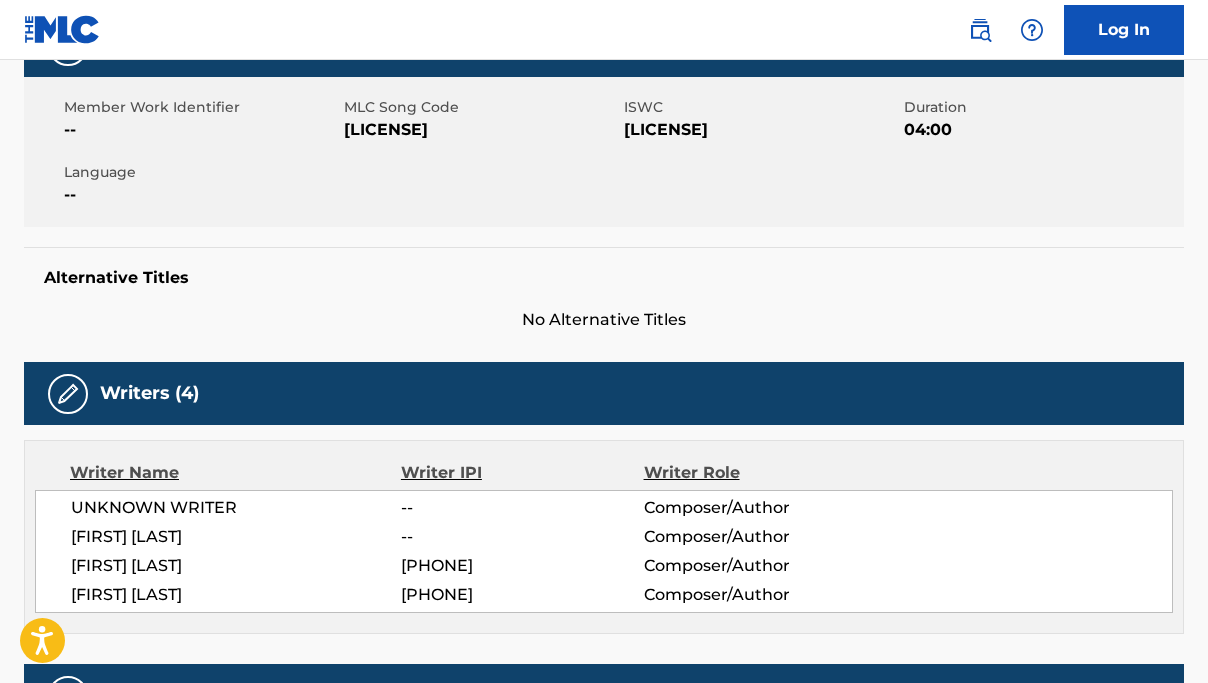 drag, startPoint x: 398, startPoint y: 564, endPoint x: 498, endPoint y: 565, distance: 100.005 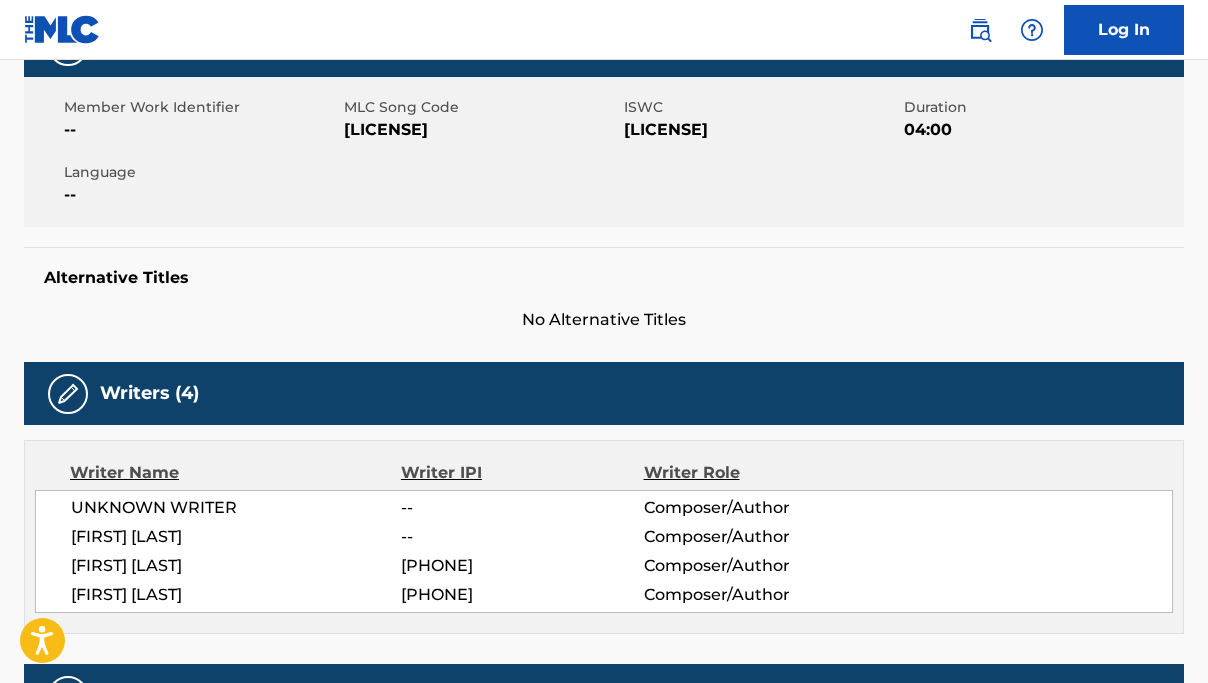 drag, startPoint x: 401, startPoint y: 593, endPoint x: 497, endPoint y: 592, distance: 96.00521 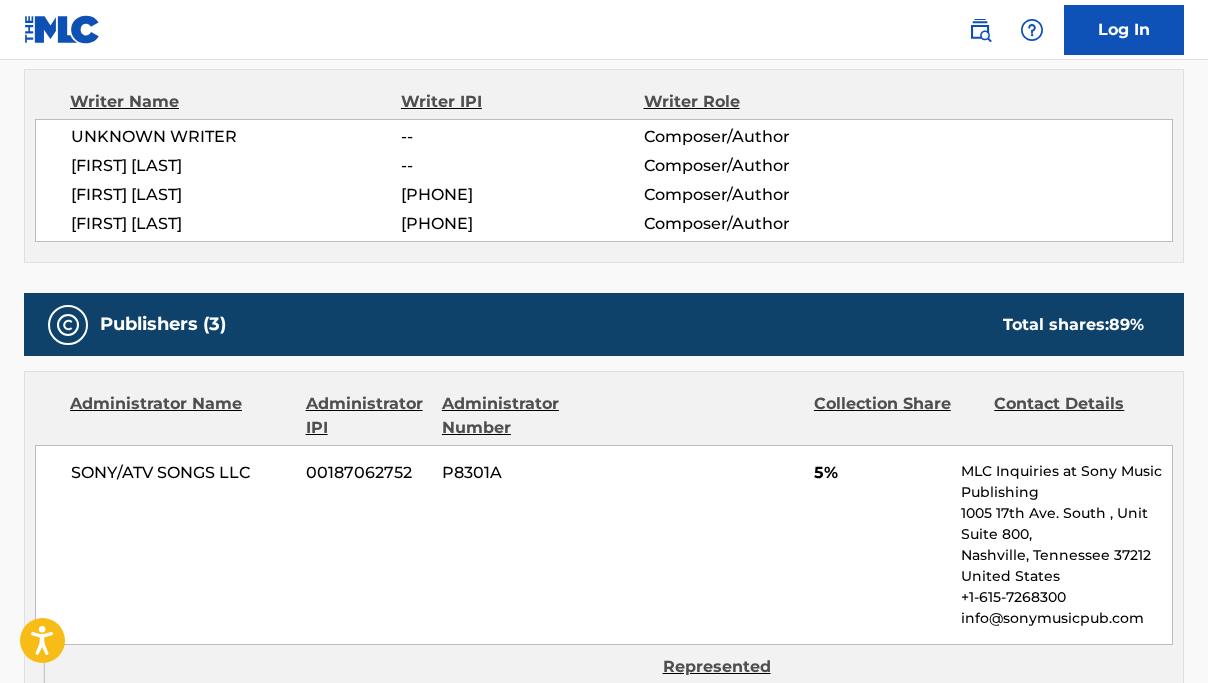 scroll, scrollTop: 718, scrollLeft: 0, axis: vertical 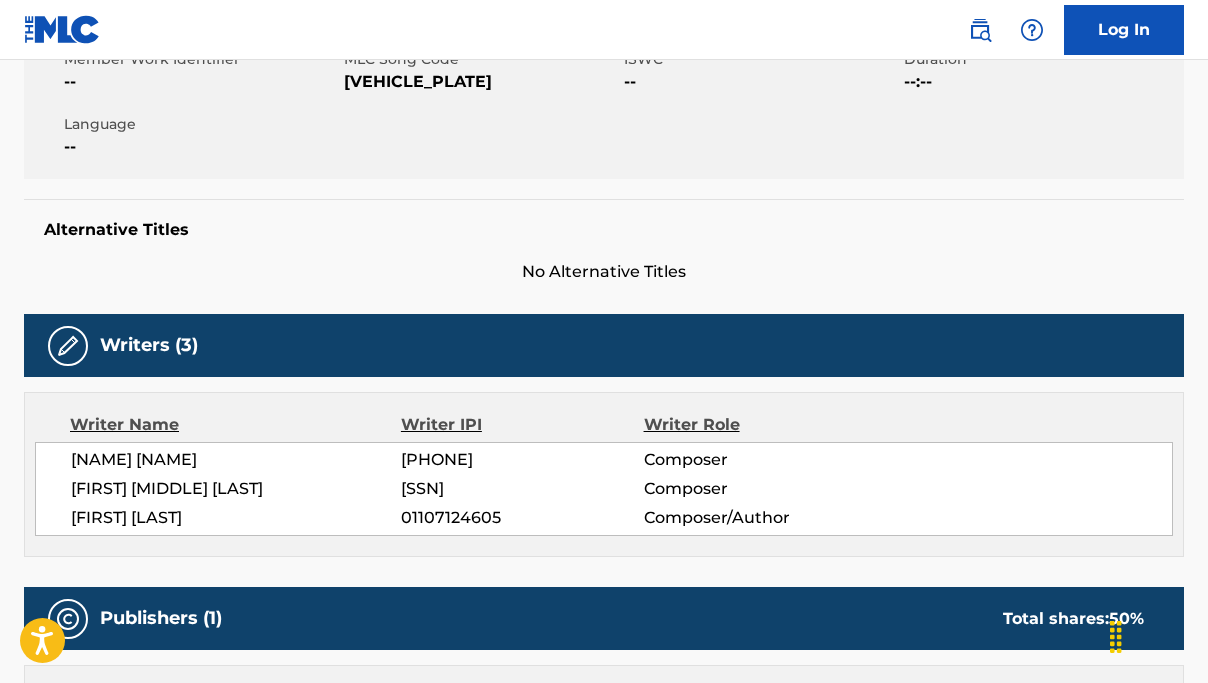 drag, startPoint x: 399, startPoint y: 518, endPoint x: 498, endPoint y: 518, distance: 99 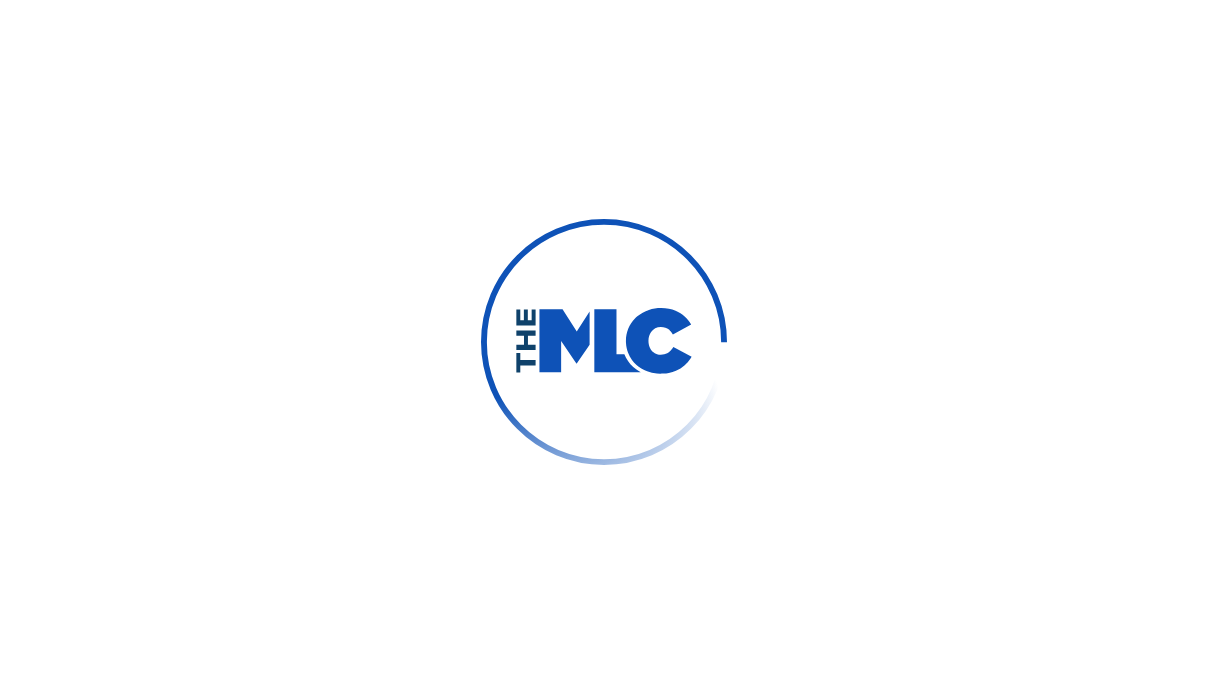 scroll, scrollTop: 0, scrollLeft: 0, axis: both 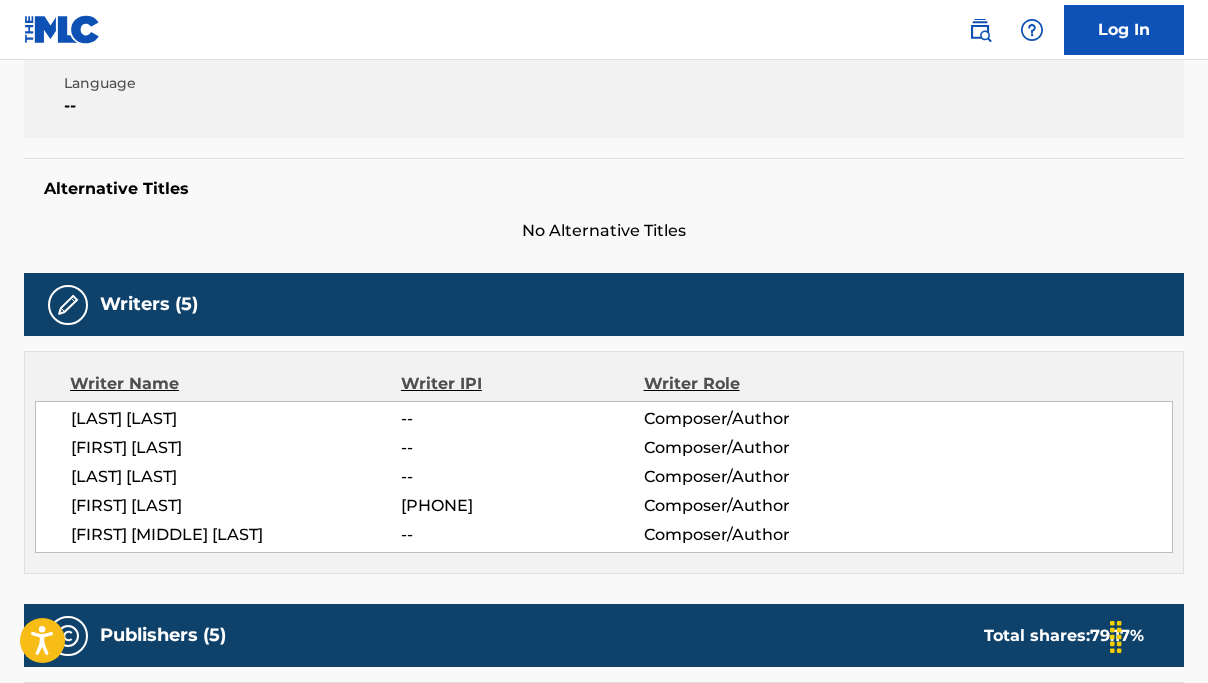drag, startPoint x: 404, startPoint y: 503, endPoint x: 507, endPoint y: 503, distance: 103 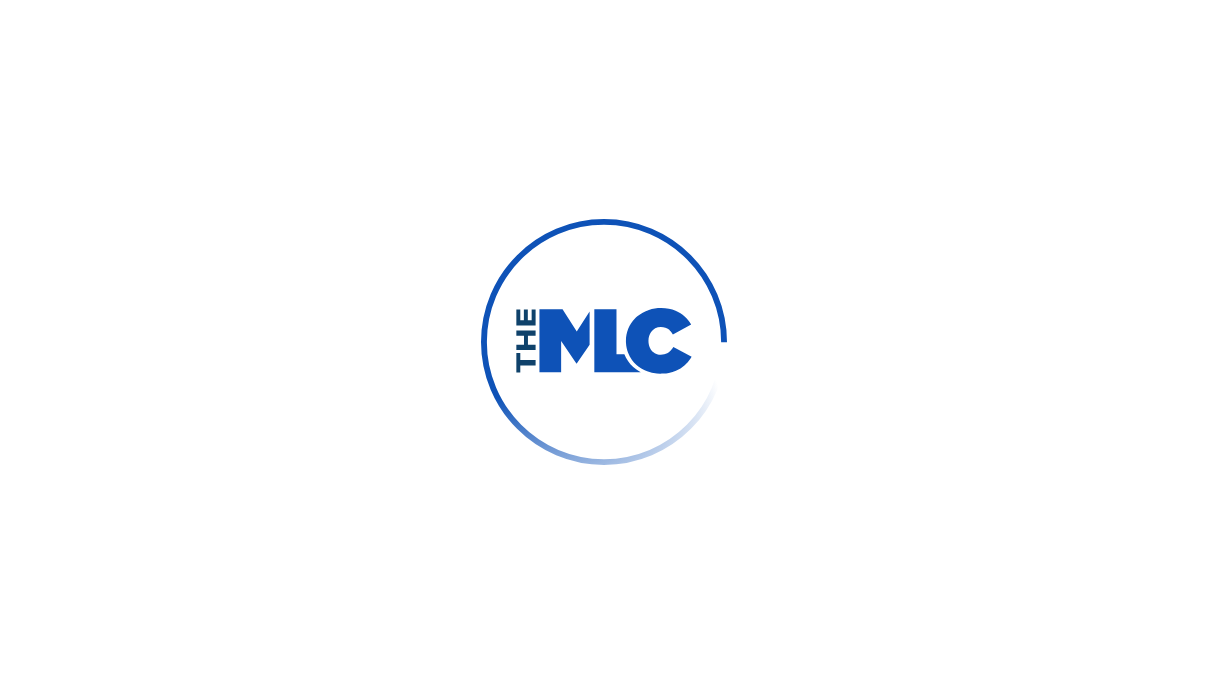 scroll, scrollTop: 0, scrollLeft: 0, axis: both 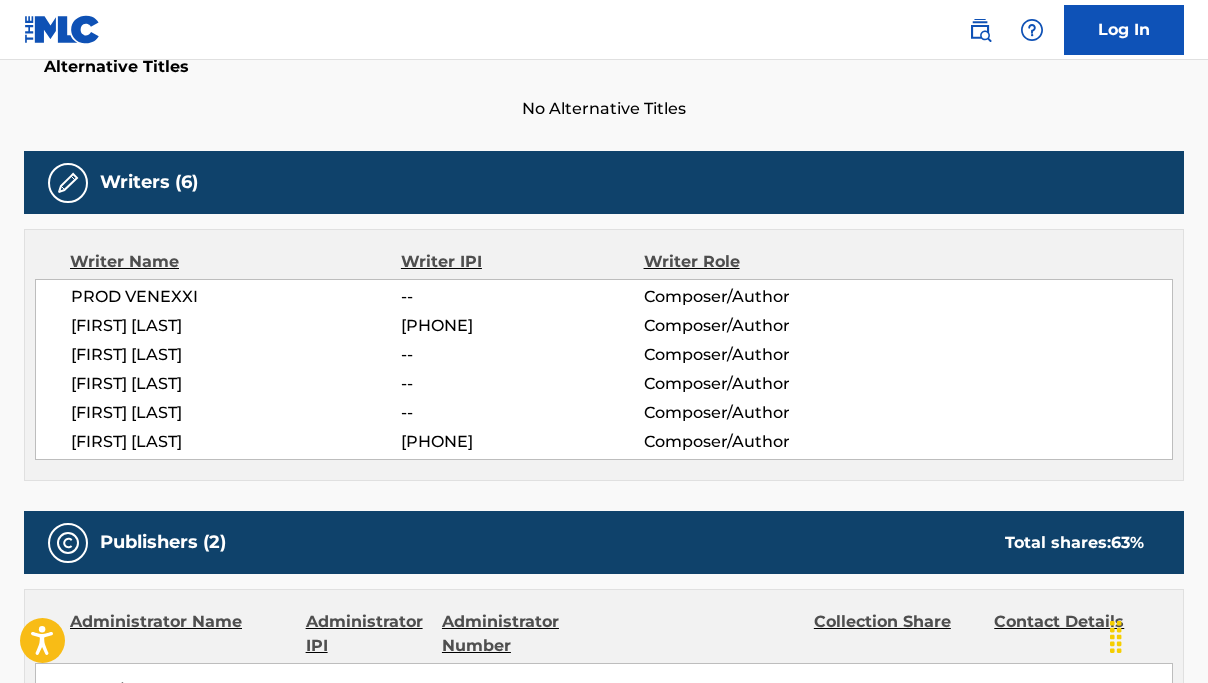 drag, startPoint x: 404, startPoint y: 438, endPoint x: 528, endPoint y: 439, distance: 124.004036 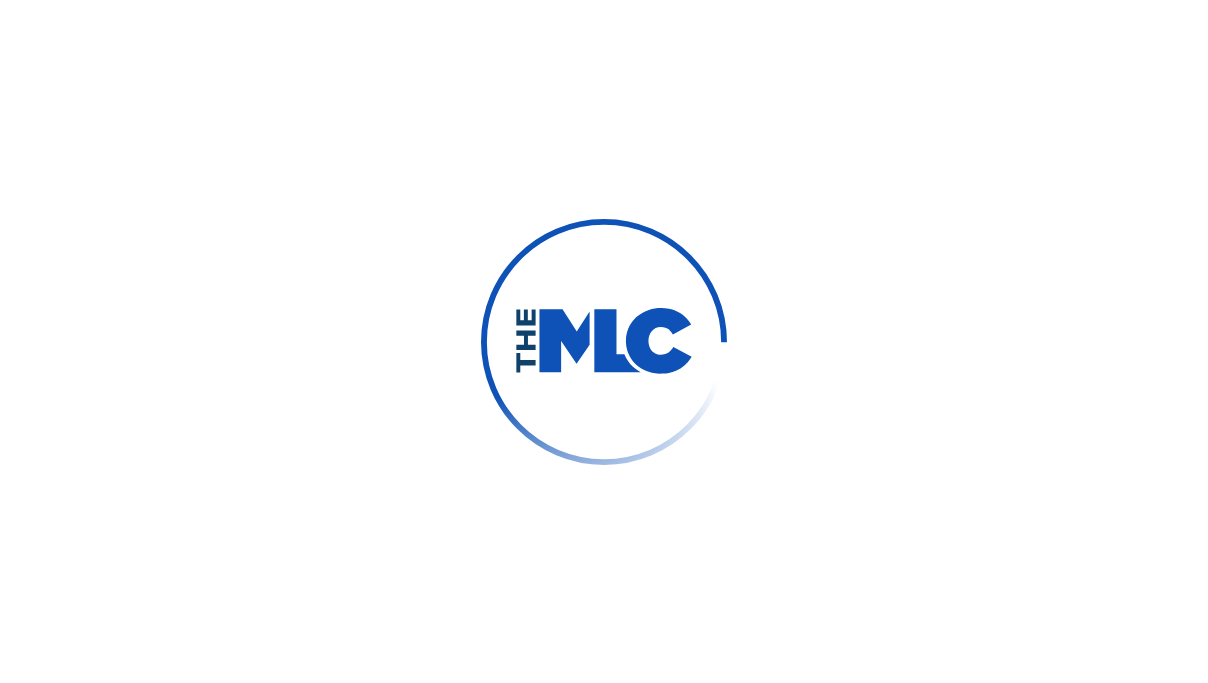 scroll, scrollTop: 0, scrollLeft: 0, axis: both 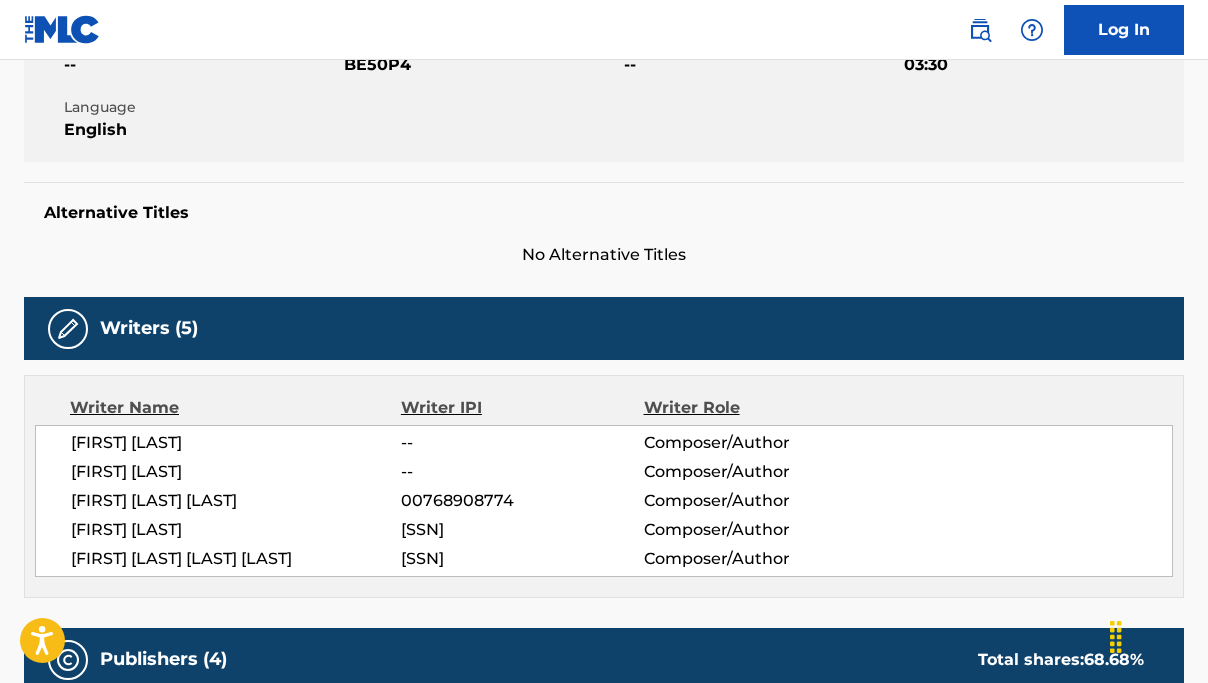 drag, startPoint x: 398, startPoint y: 501, endPoint x: 512, endPoint y: 501, distance: 114 